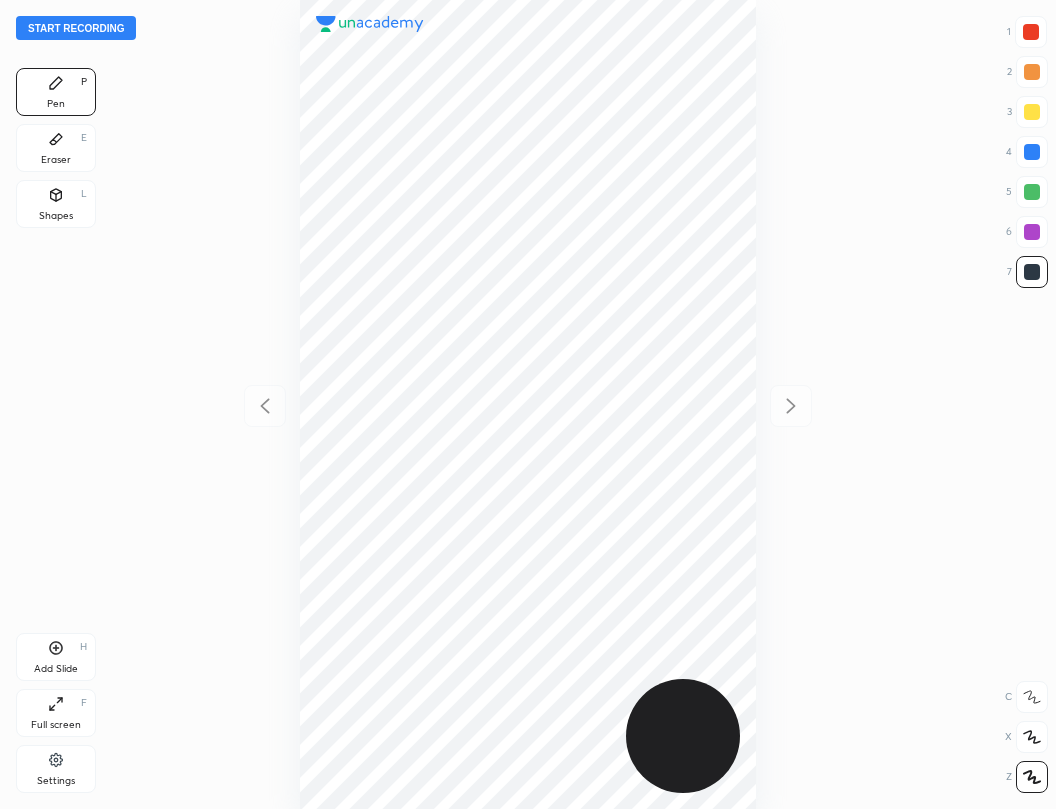 scroll, scrollTop: 0, scrollLeft: 0, axis: both 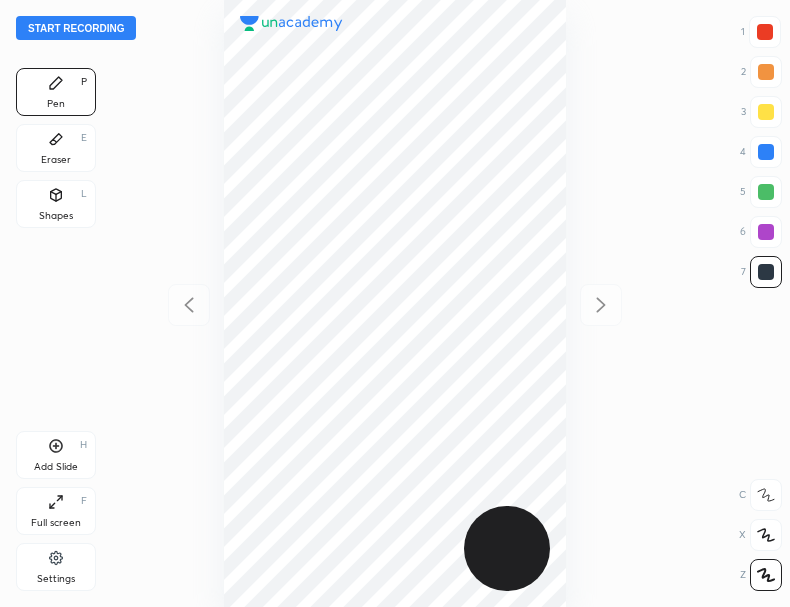 click 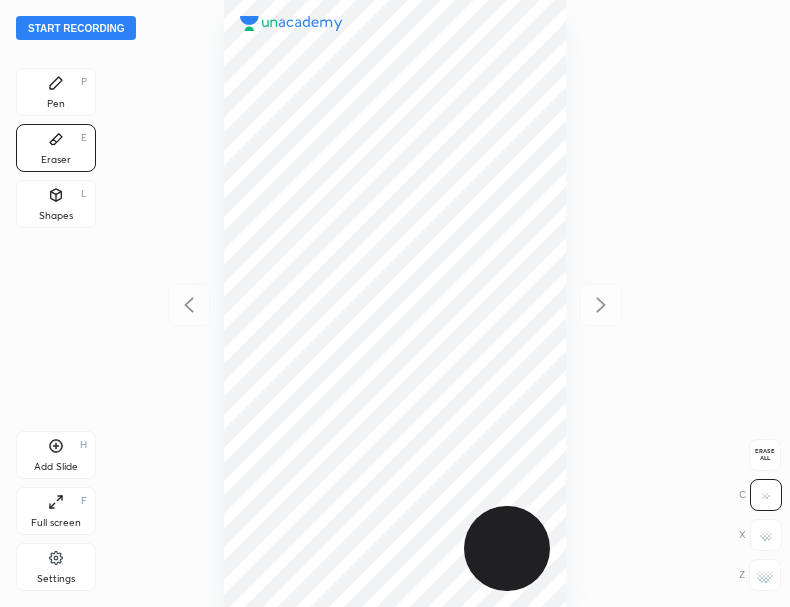 click on "Pen P" at bounding box center [56, 92] 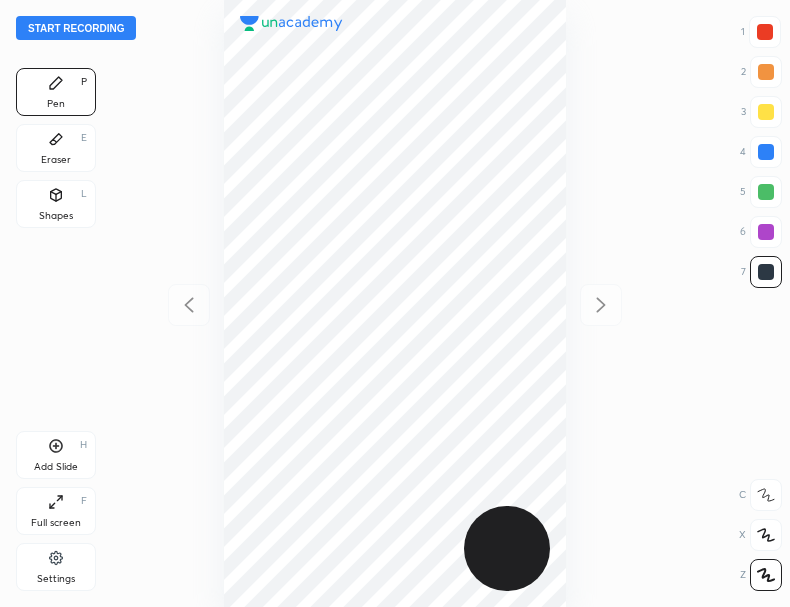 click on "Pen P" at bounding box center (56, 92) 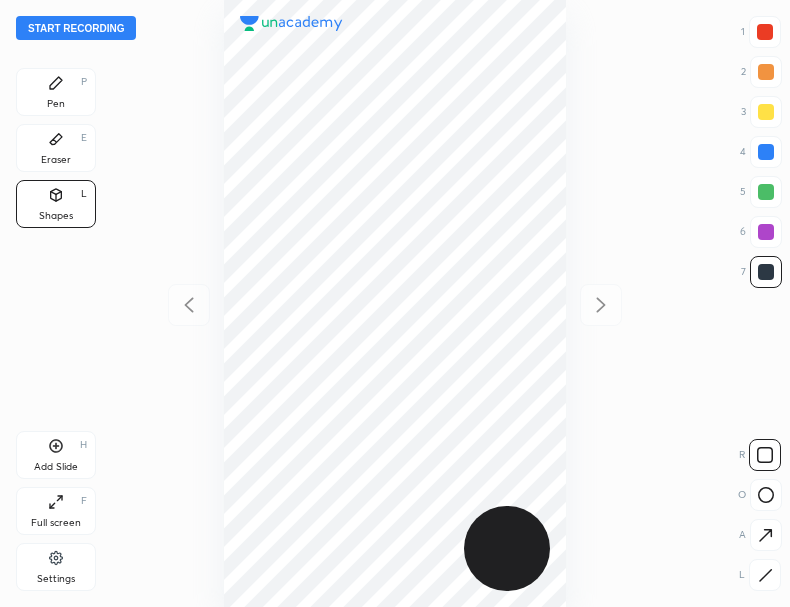 click on "Shapes L" at bounding box center [56, 204] 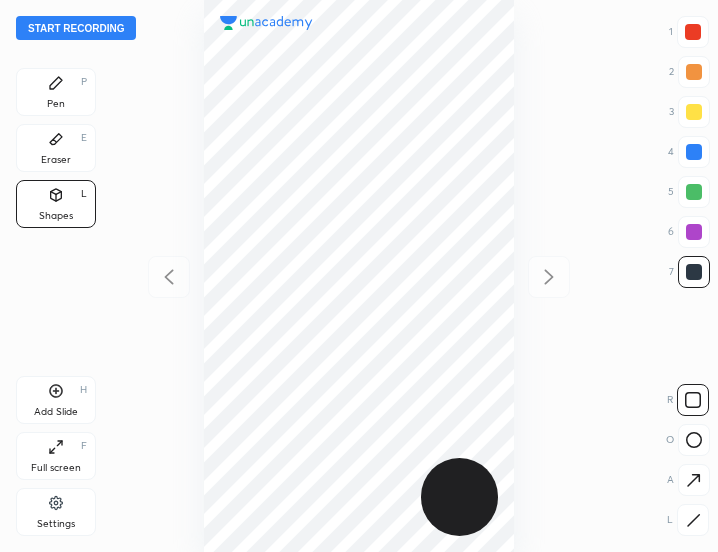 scroll, scrollTop: 99448, scrollLeft: 99601, axis: both 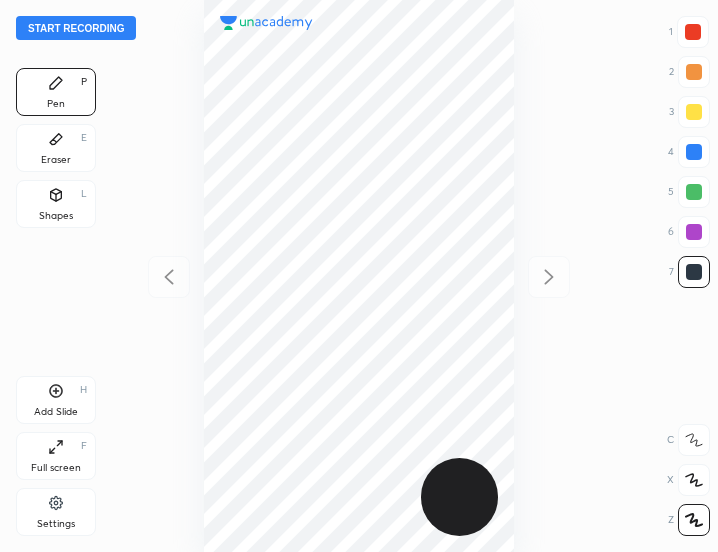 click on "Eraser [NAME]" at bounding box center [56, 148] 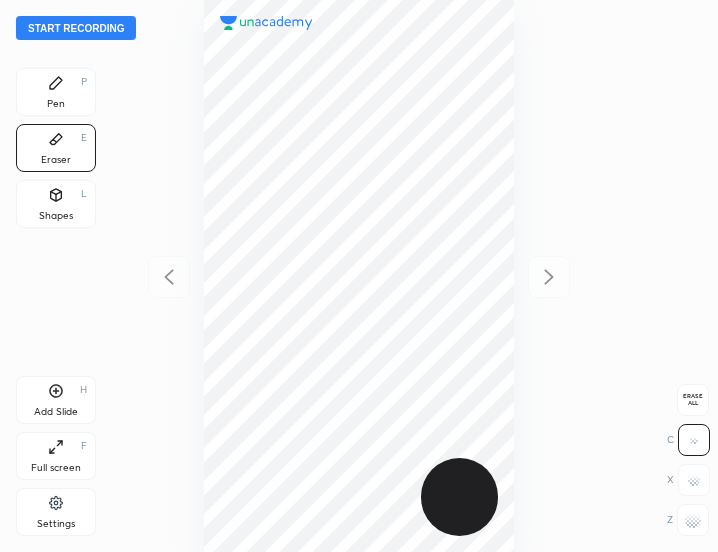click on "Erase all" at bounding box center (693, 400) 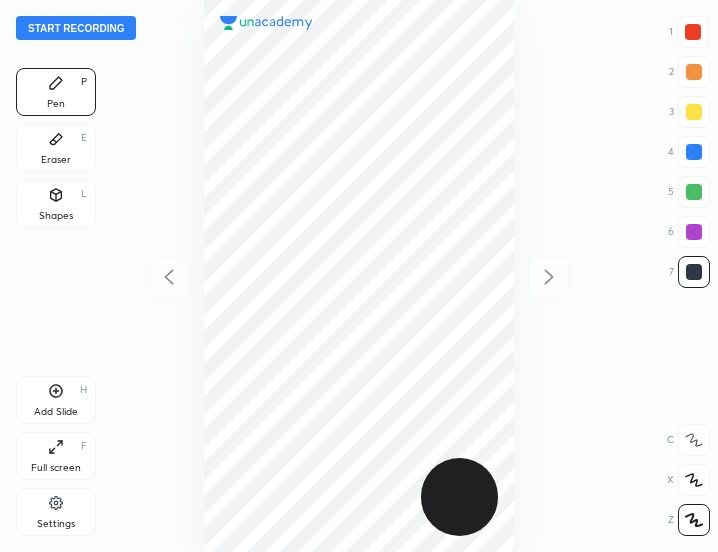 click on "Start recording" at bounding box center [76, 28] 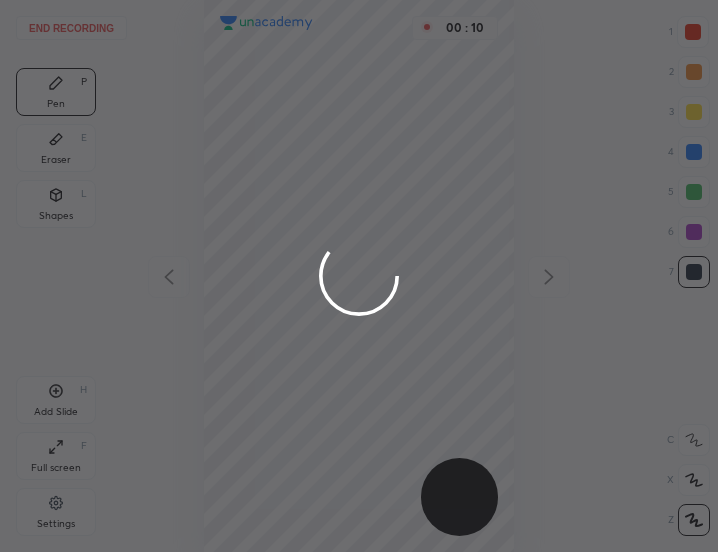 click at bounding box center (359, 276) 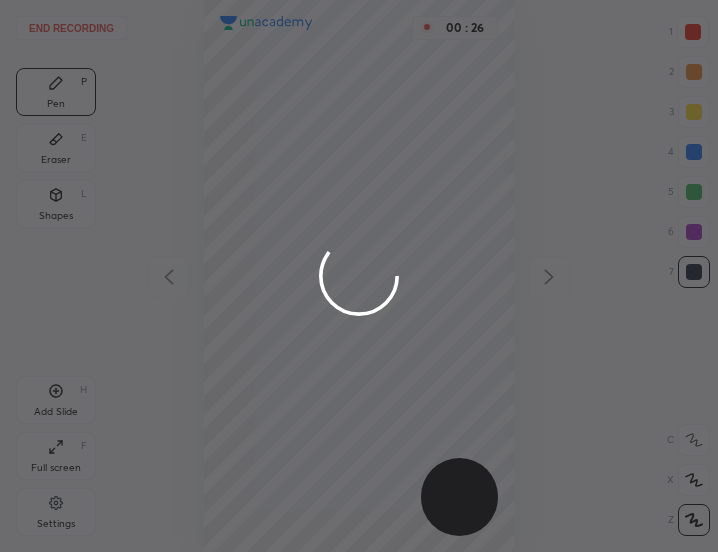 click at bounding box center [359, 276] 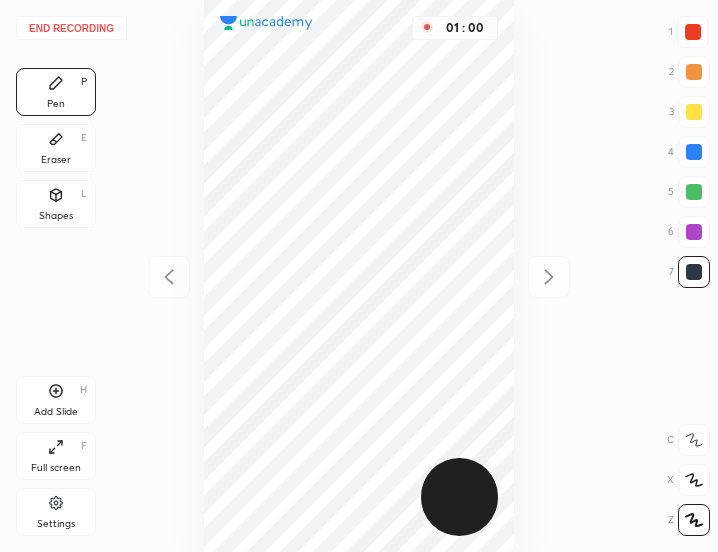 click at bounding box center [693, 32] 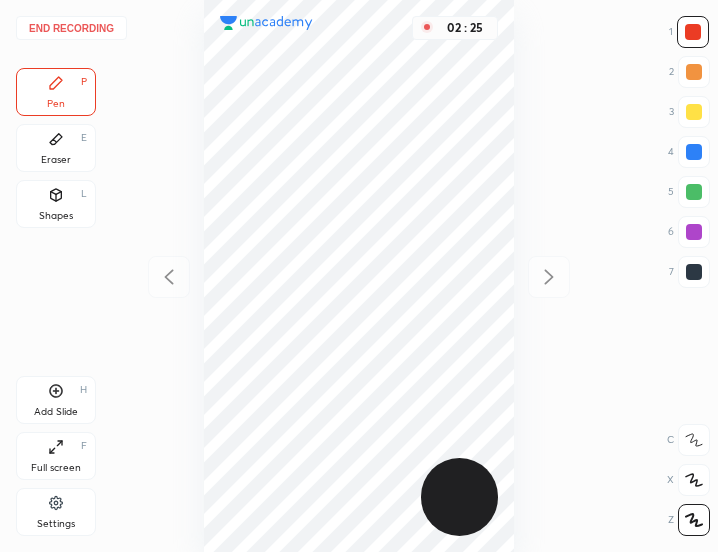 click at bounding box center [694, 152] 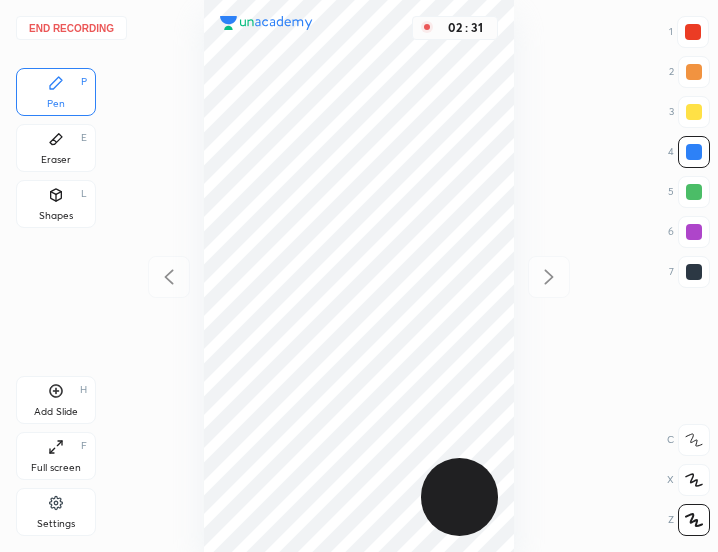 click 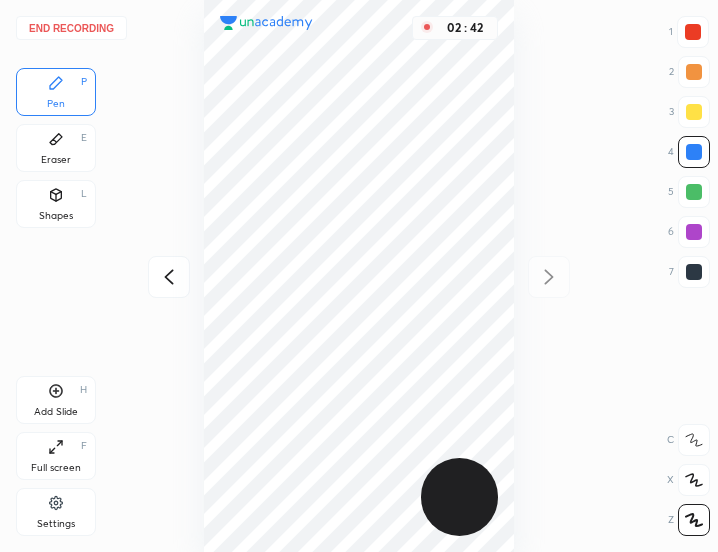 click 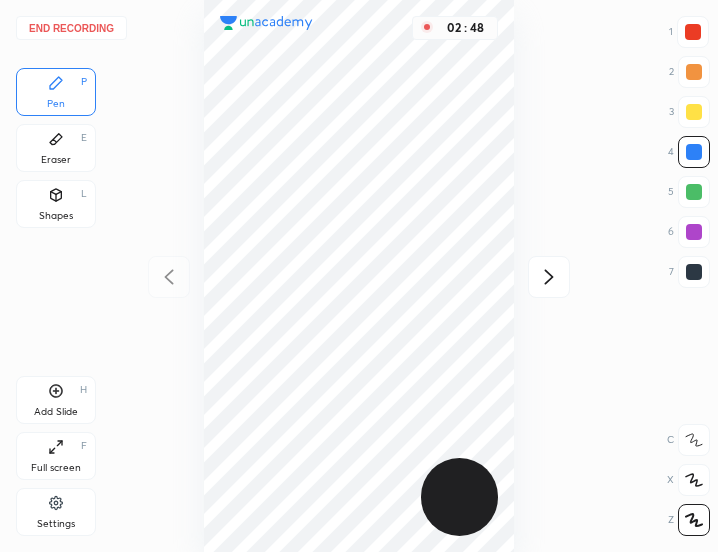 click at bounding box center [694, 272] 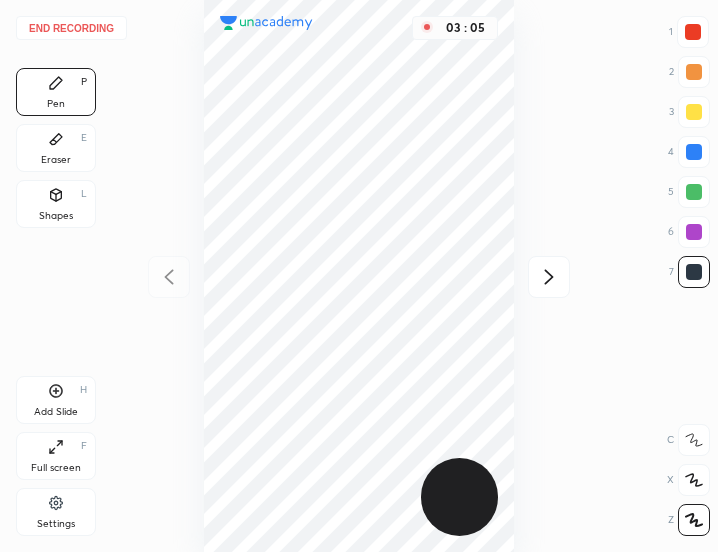 click at bounding box center (694, 232) 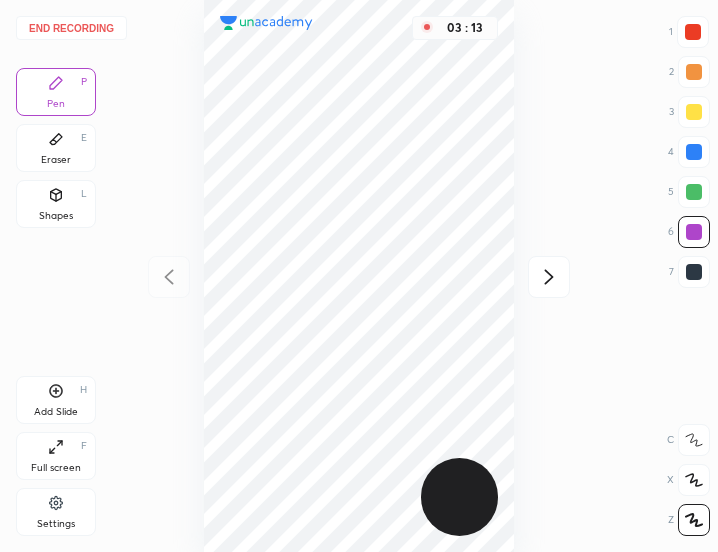 click at bounding box center [693, 32] 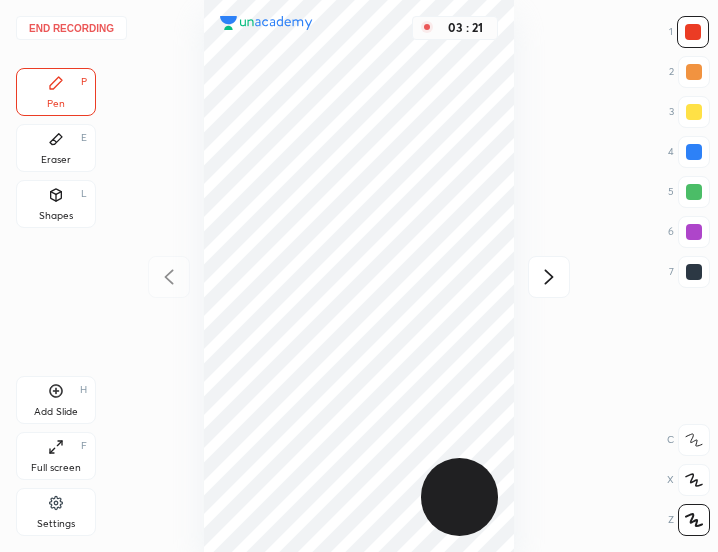 click 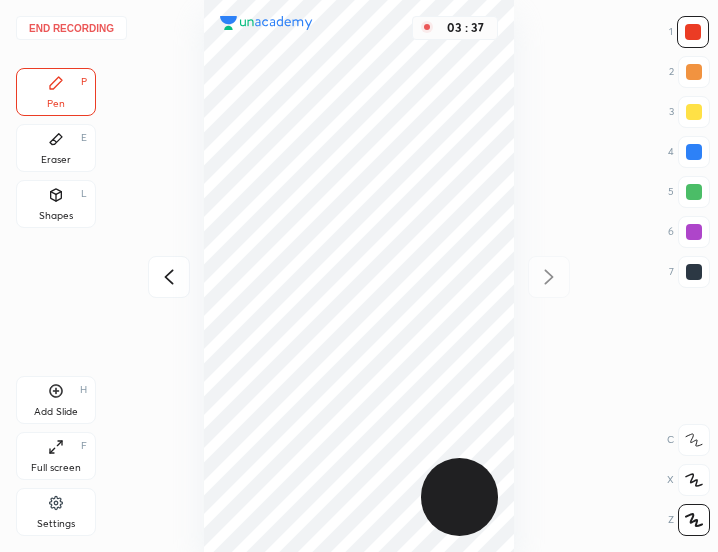 click 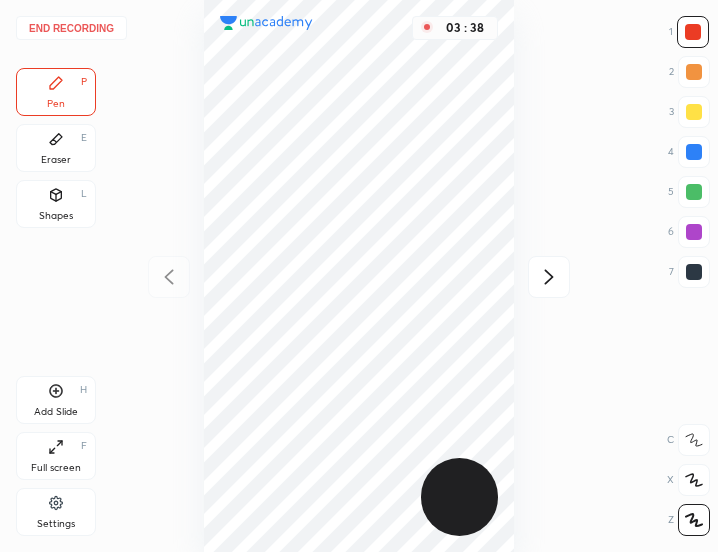 click 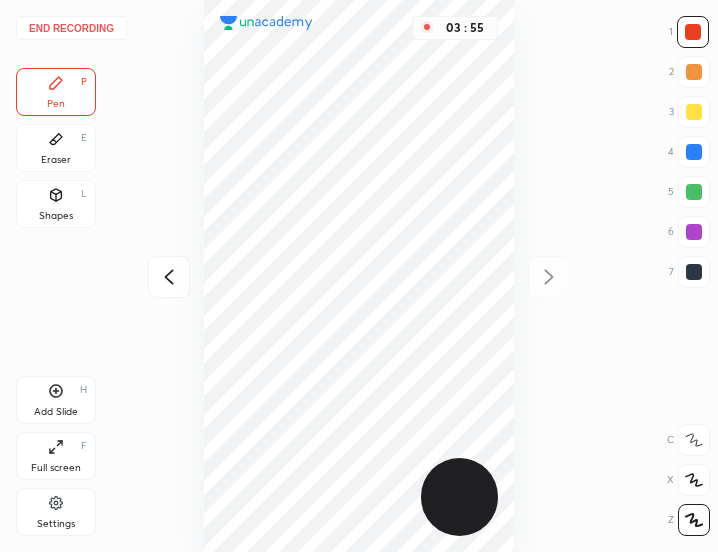 click at bounding box center [694, 272] 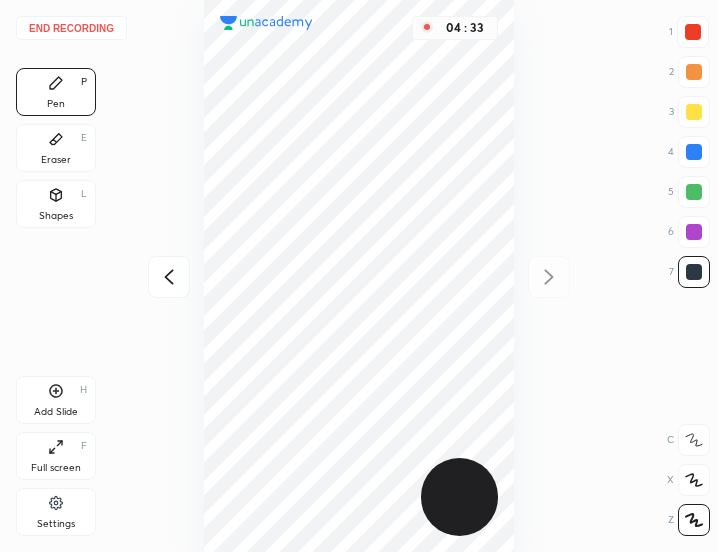 click on "End recording" at bounding box center (71, 28) 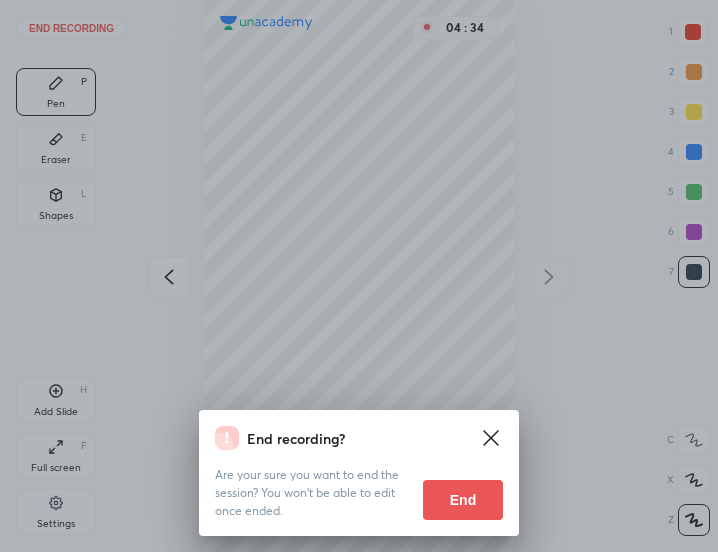 click at bounding box center (359, 276) 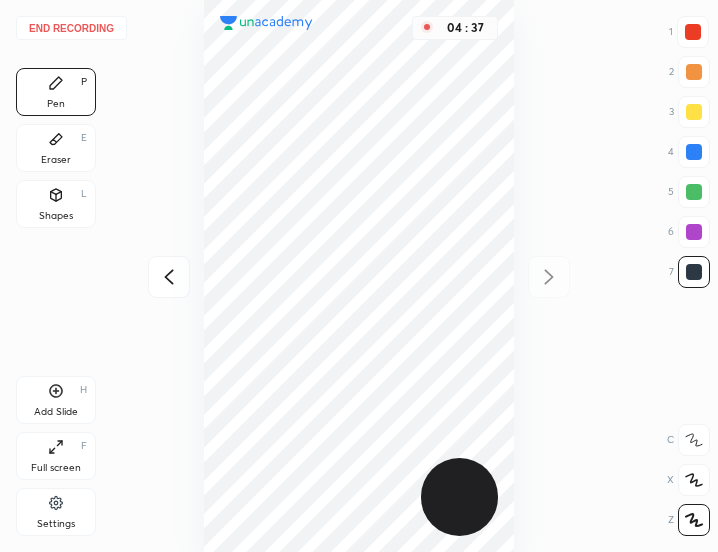 click on "End recording" at bounding box center (71, 28) 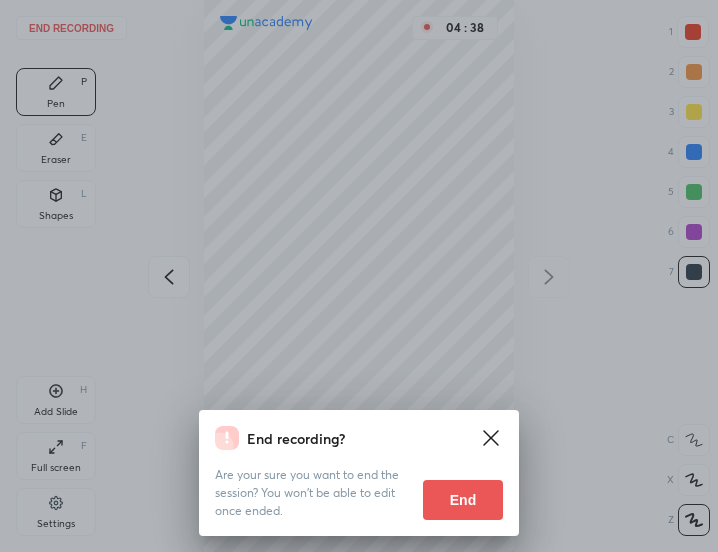 click on "End" at bounding box center (463, 500) 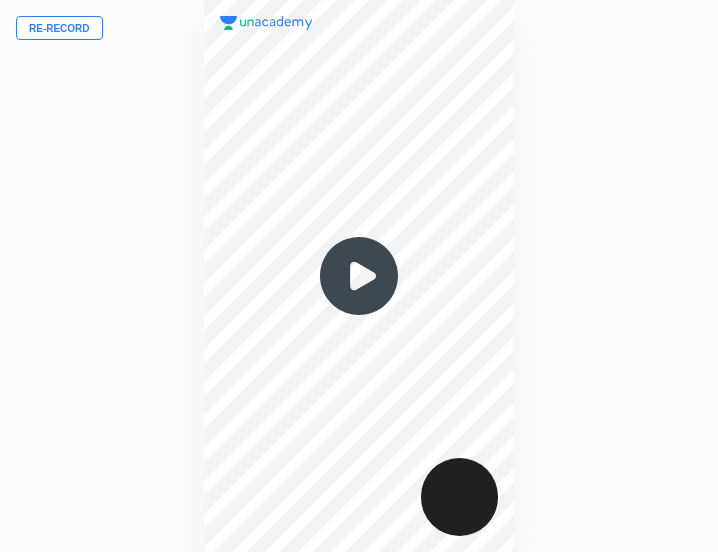 click at bounding box center [359, 276] 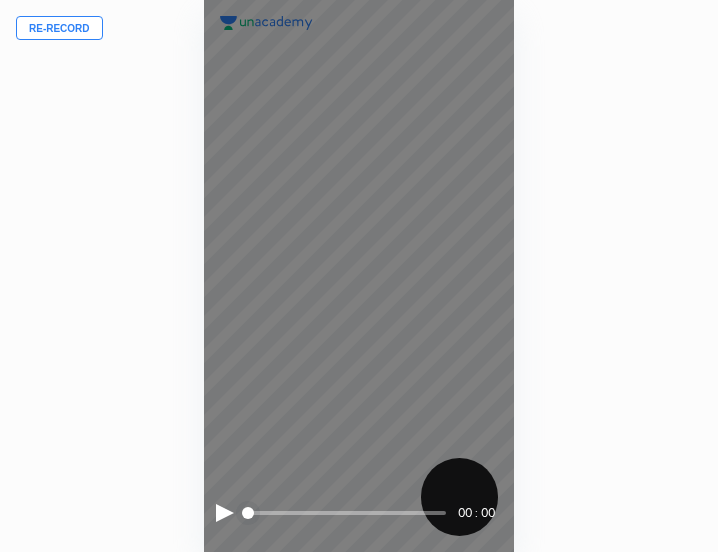 click at bounding box center (225, 513) 